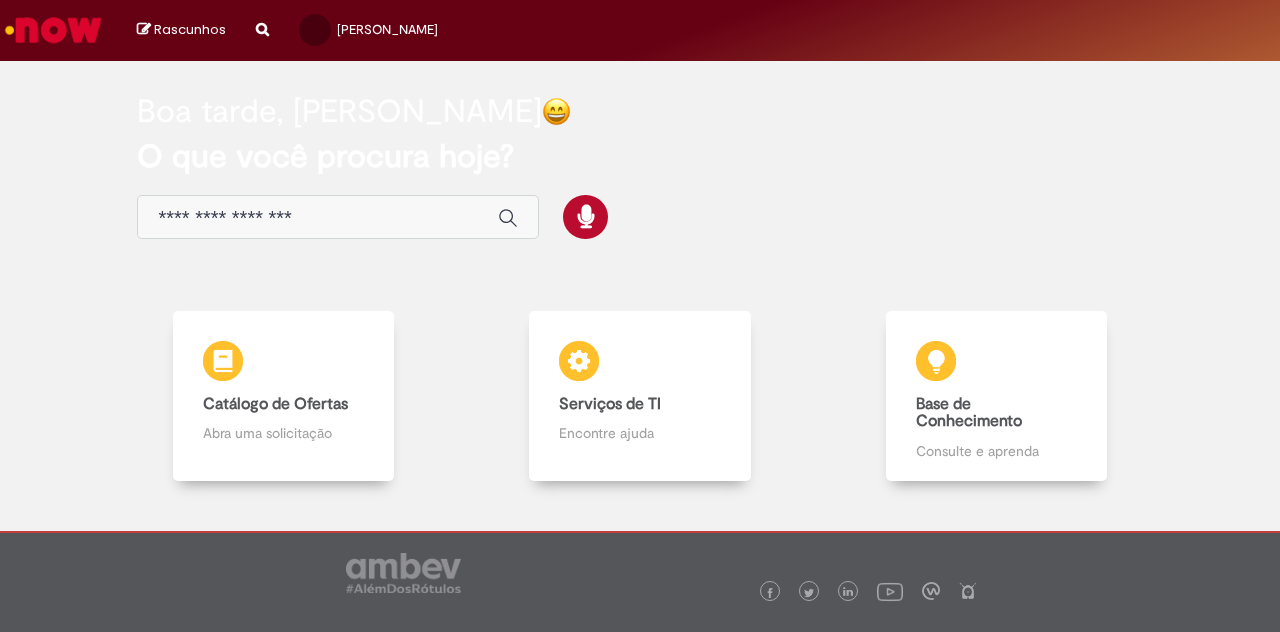scroll, scrollTop: 0, scrollLeft: 0, axis: both 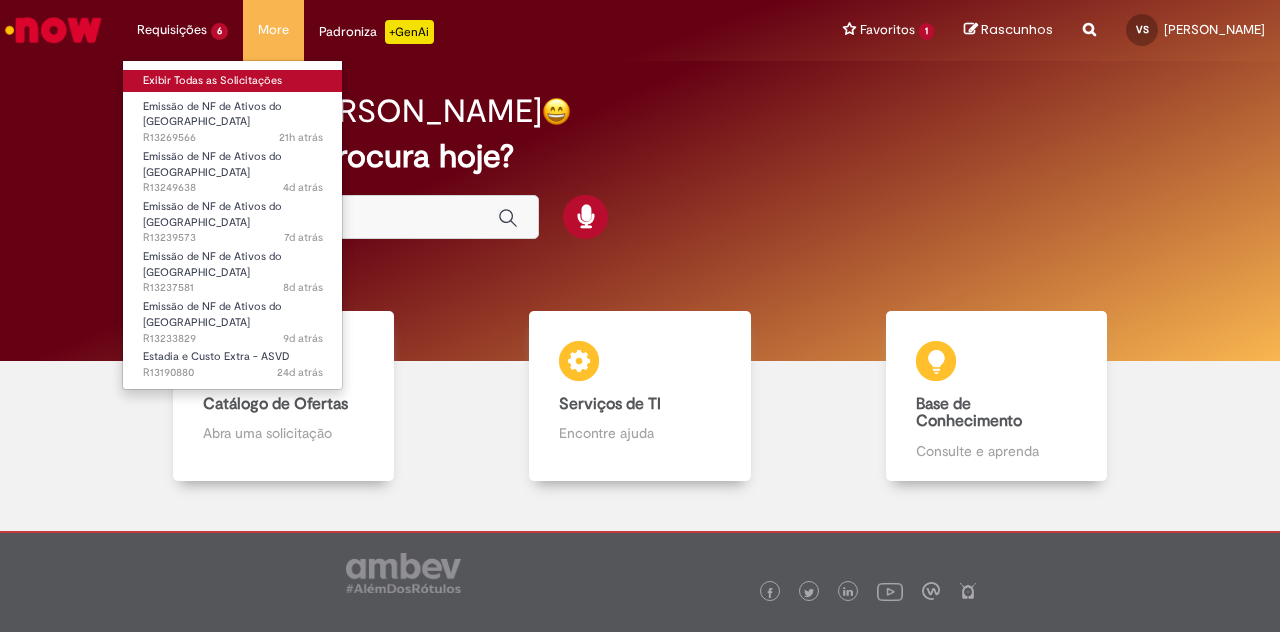 click on "Exibir Todas as Solicitações" at bounding box center [233, 81] 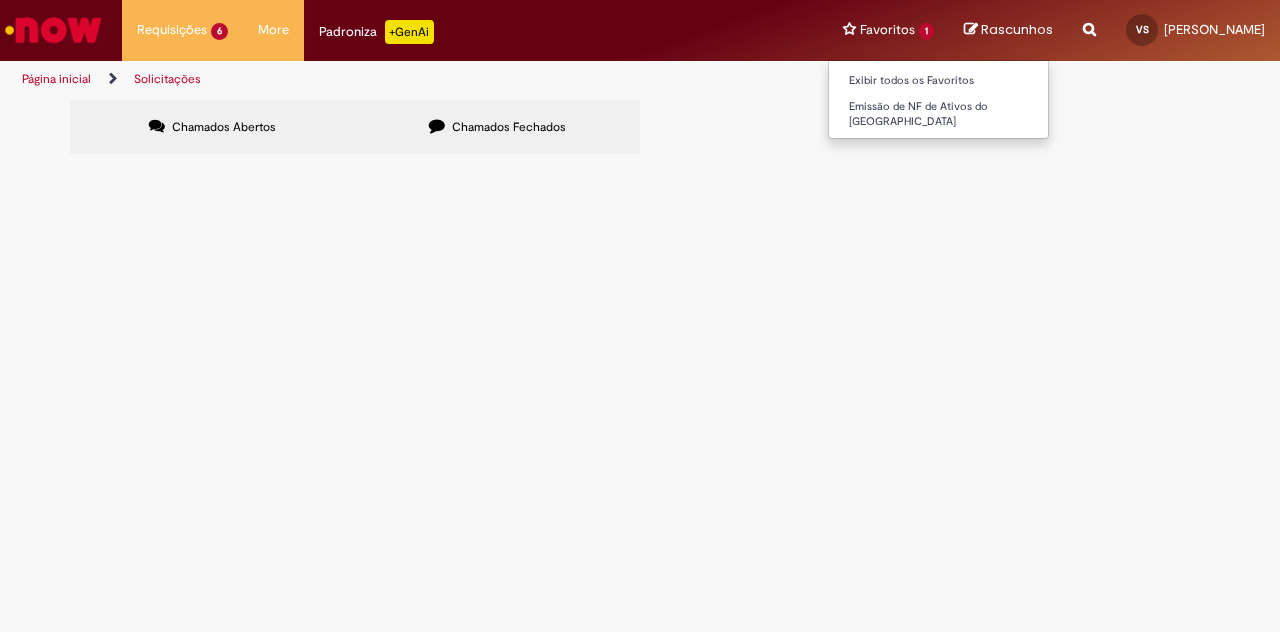 click on "Favoritos   1
Exibir todos os Favoritos
Emissão de NF de Ativos do ASVD" at bounding box center [888, 30] 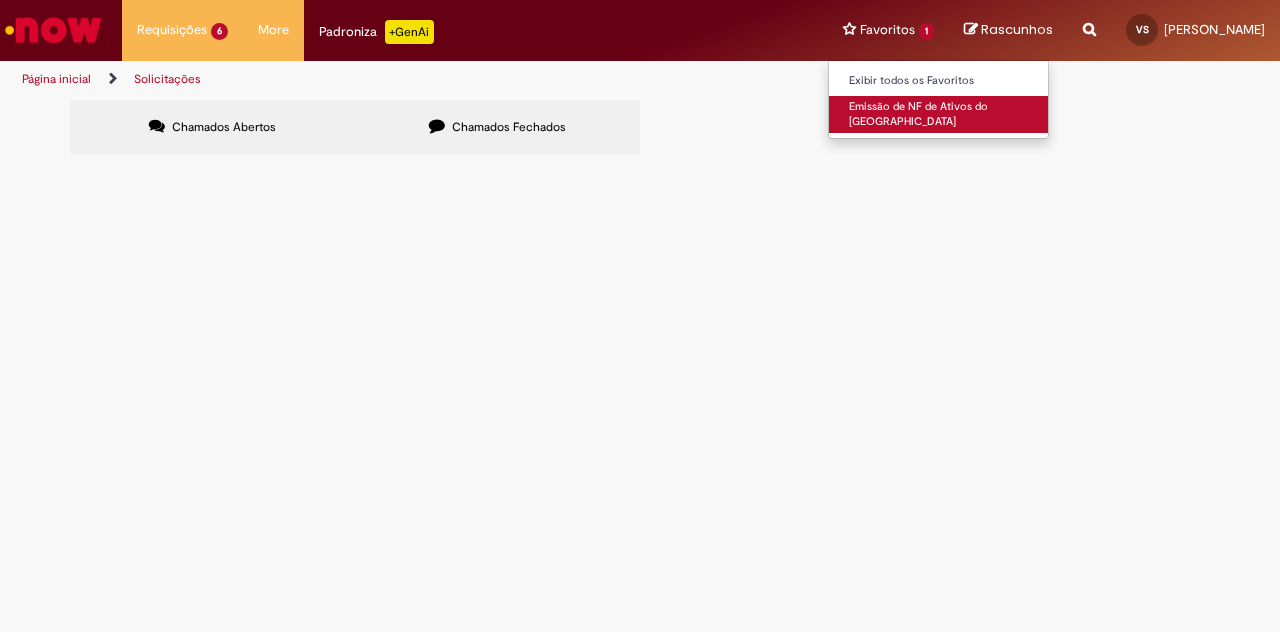 click on "Emissão de NF de Ativos do [GEOGRAPHIC_DATA]" at bounding box center [939, 114] 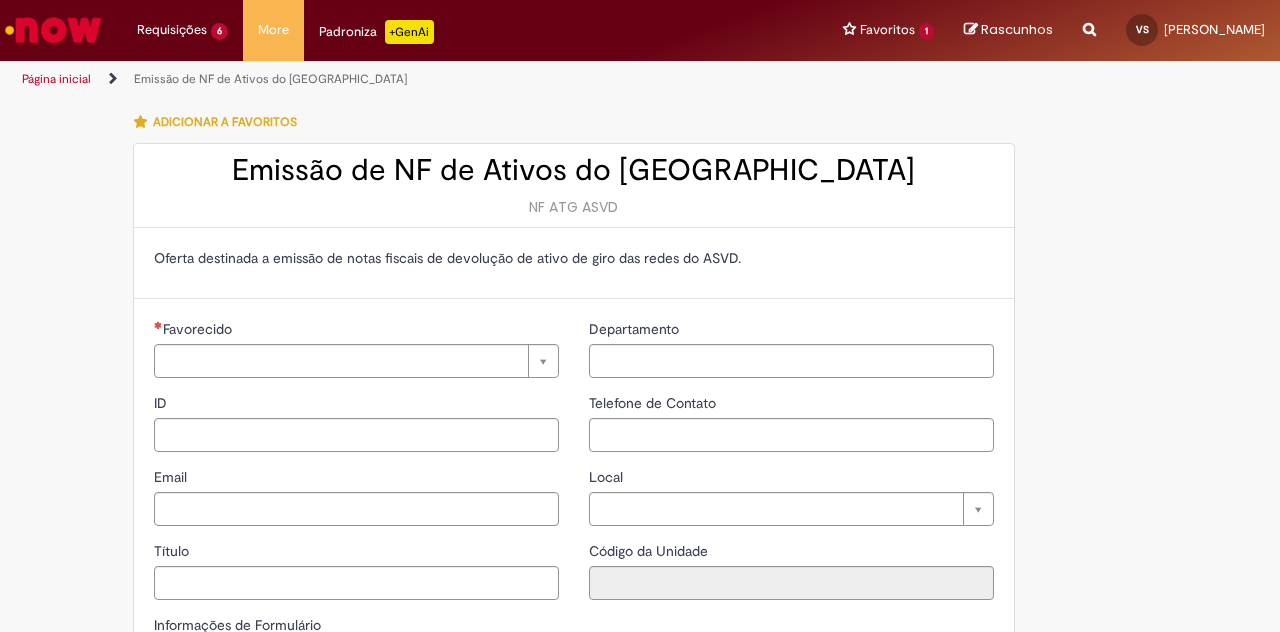 type on "**********" 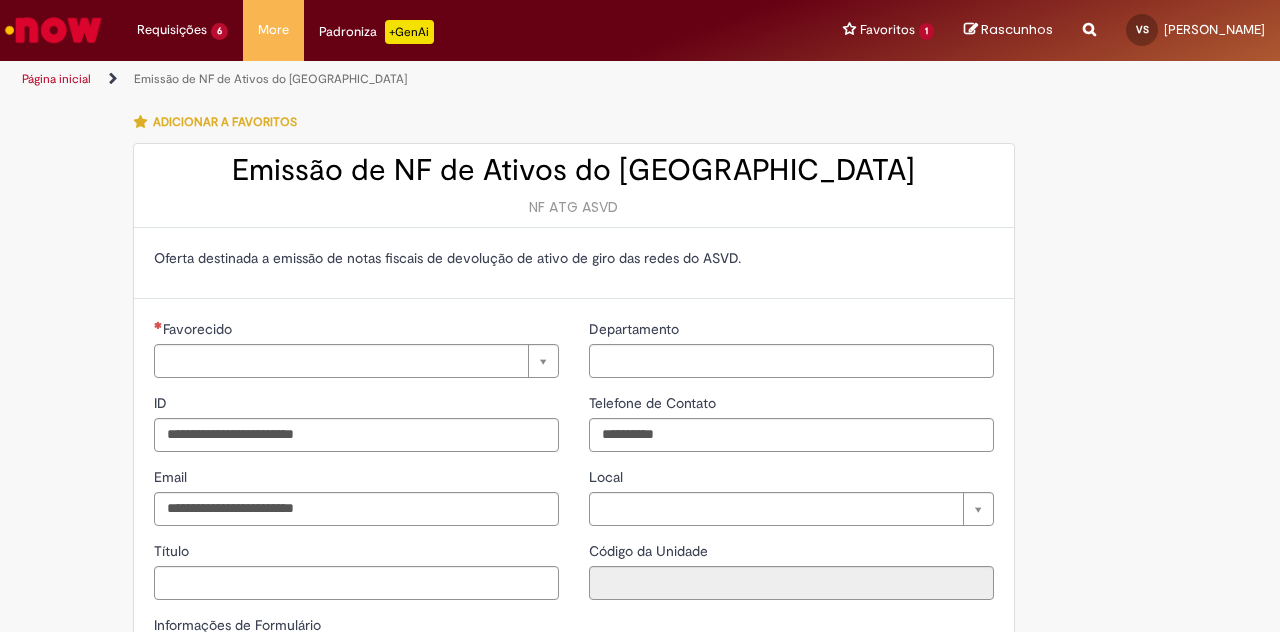 type on "**********" 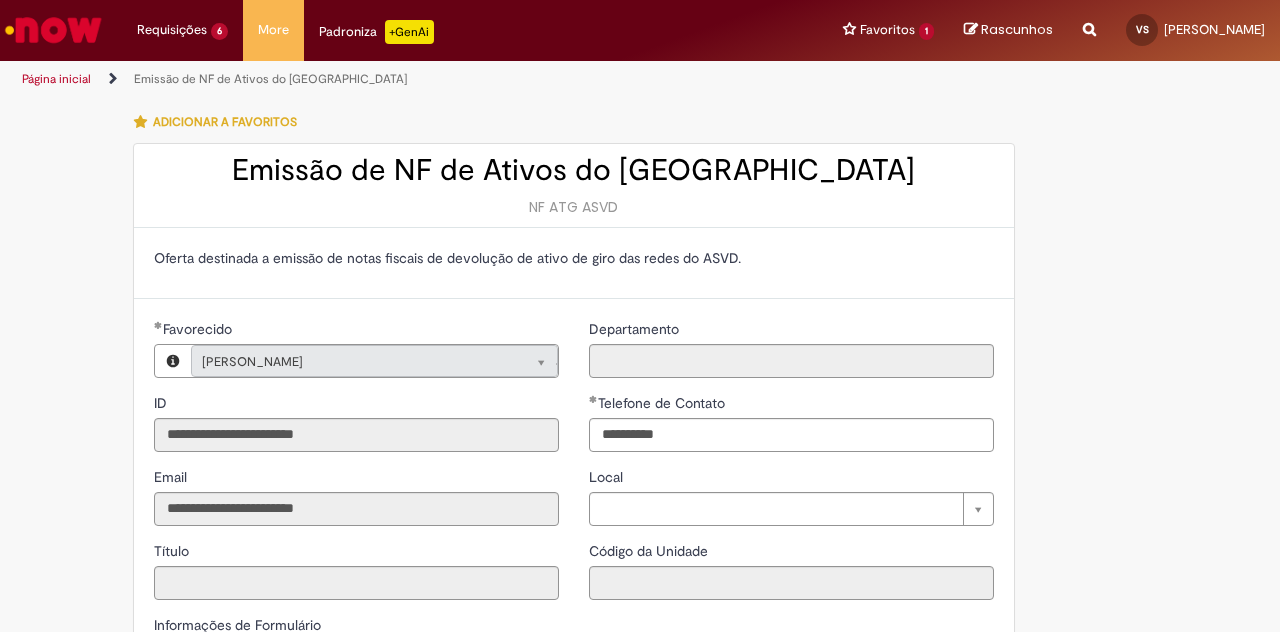 type on "**********" 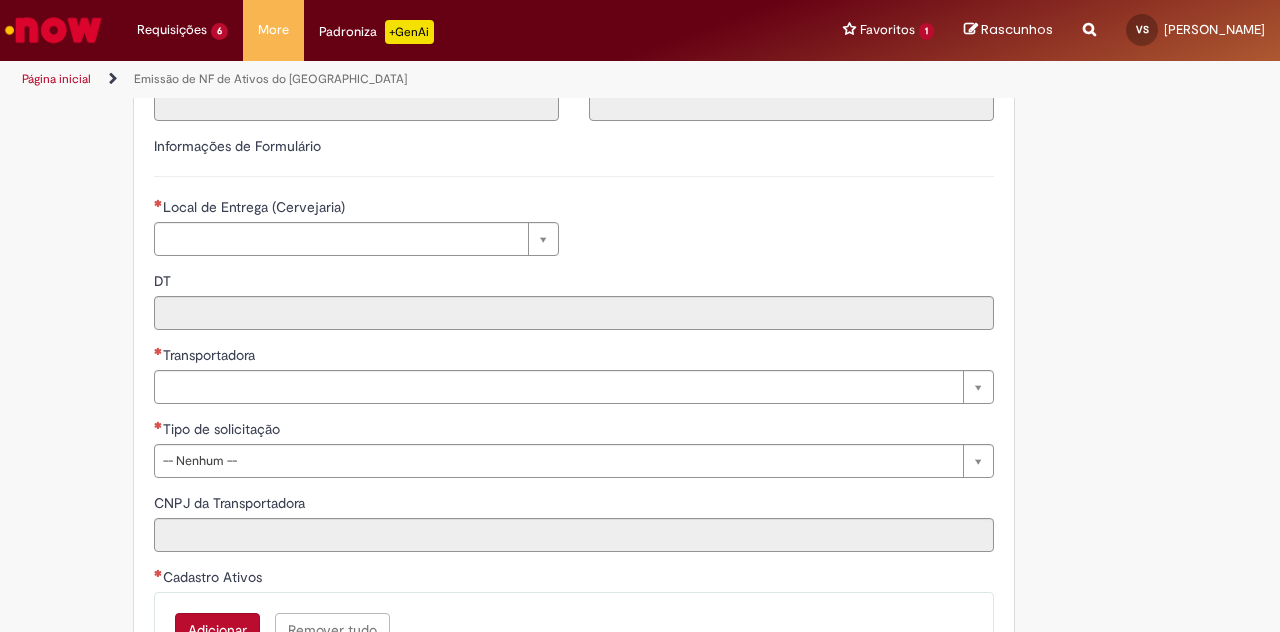 scroll, scrollTop: 487, scrollLeft: 0, axis: vertical 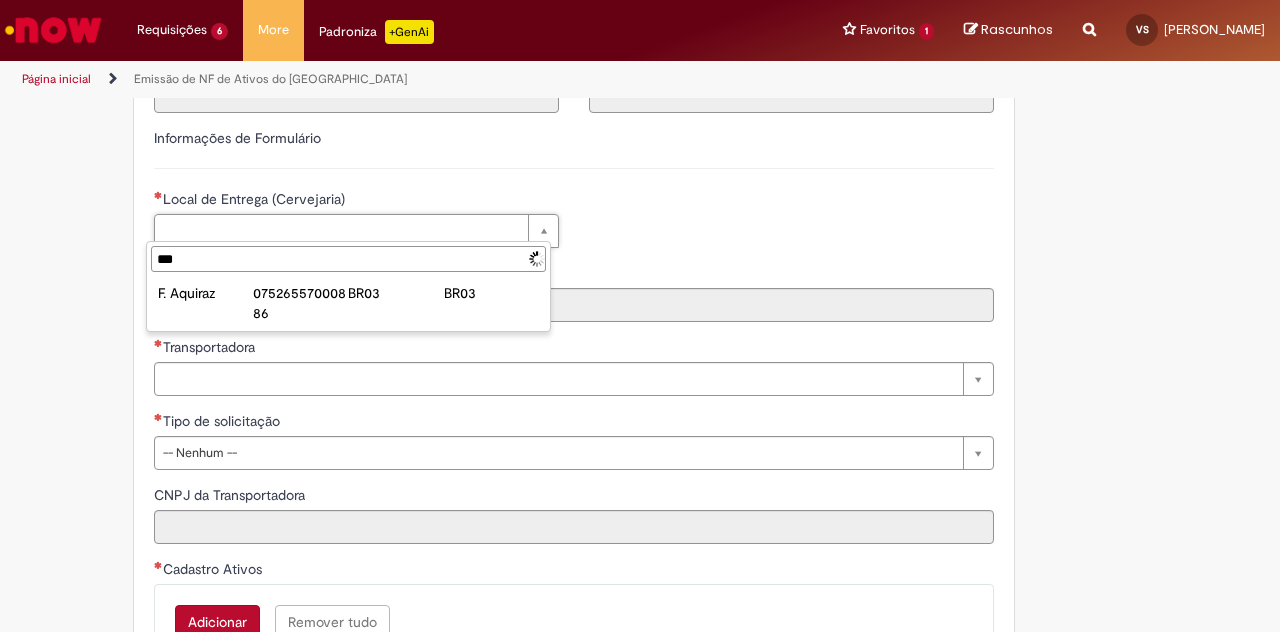 type on "****" 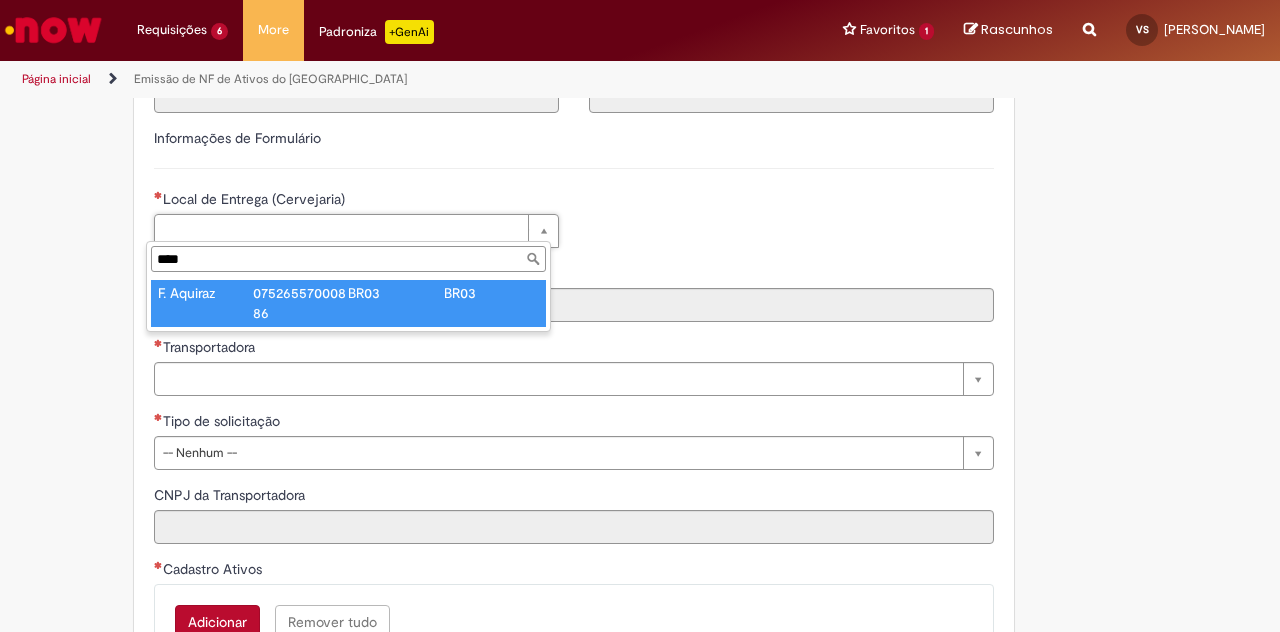 type on "**********" 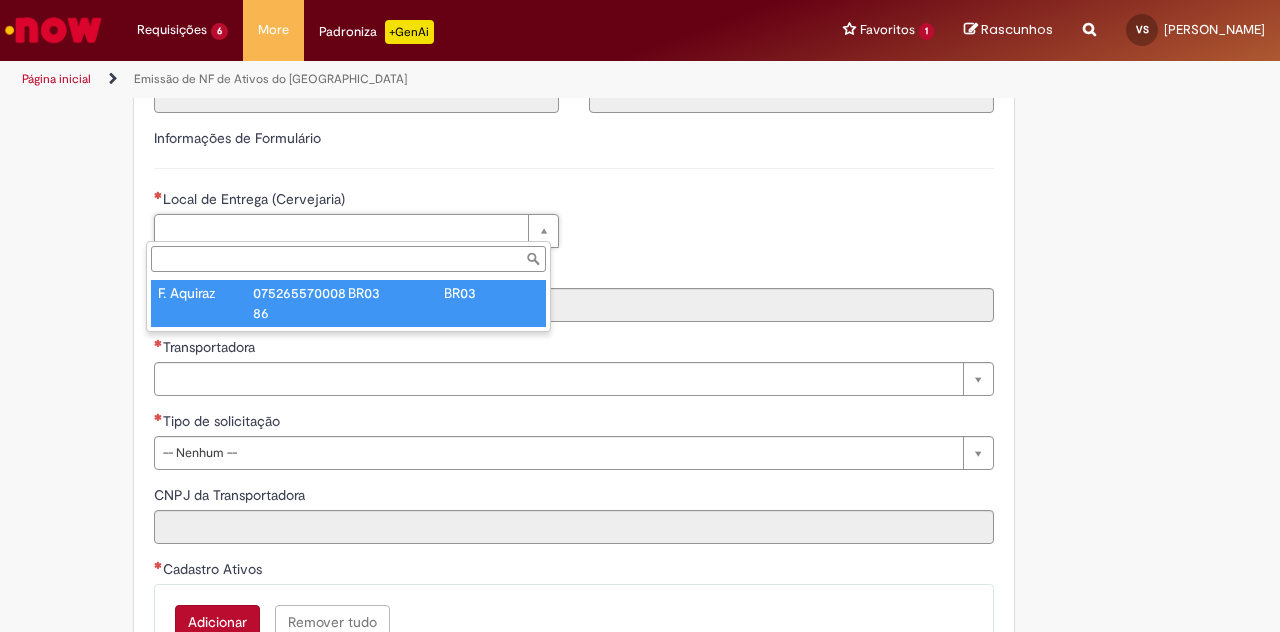 type on "****" 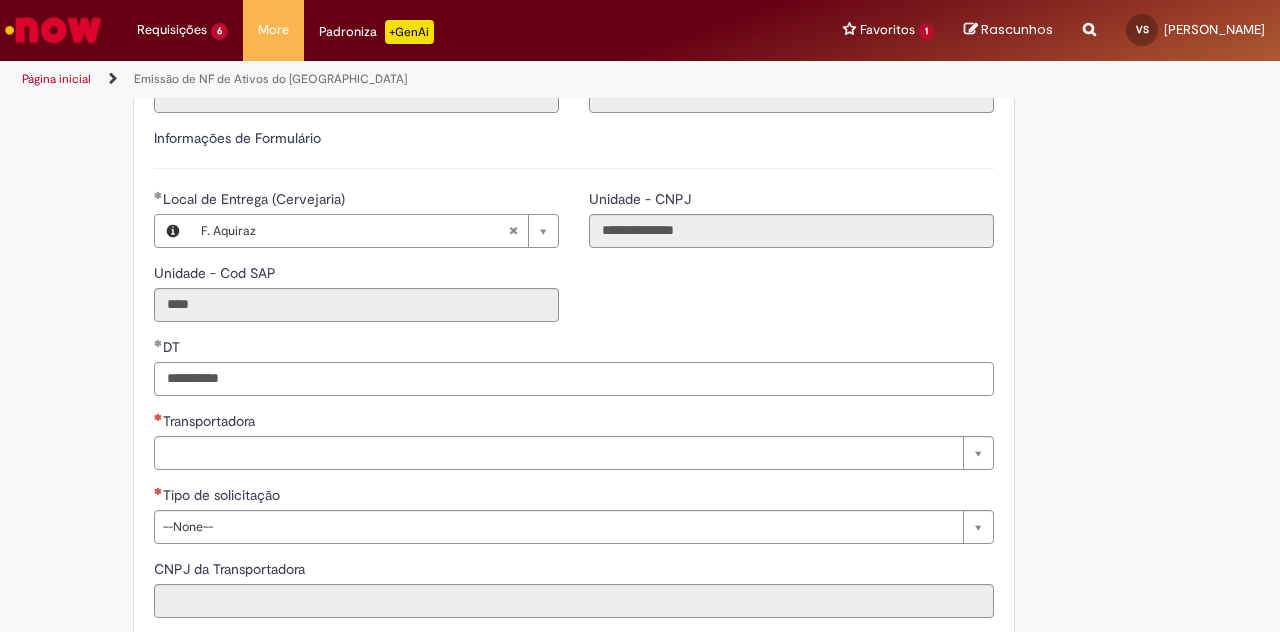 type on "**********" 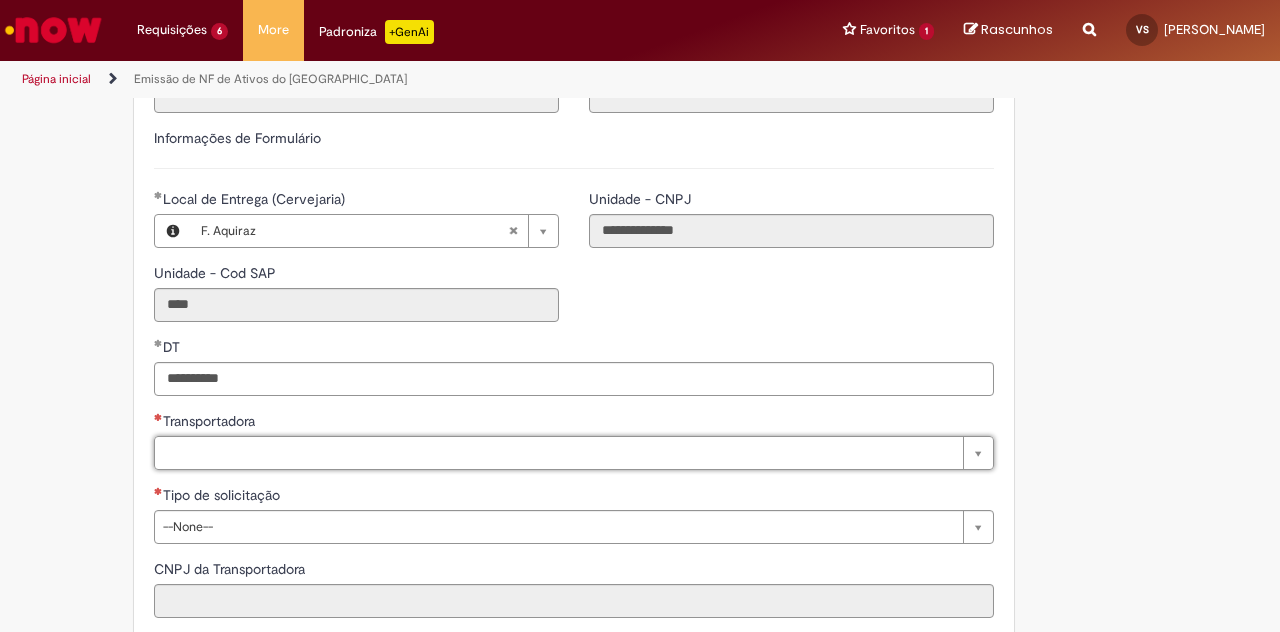 type on "*" 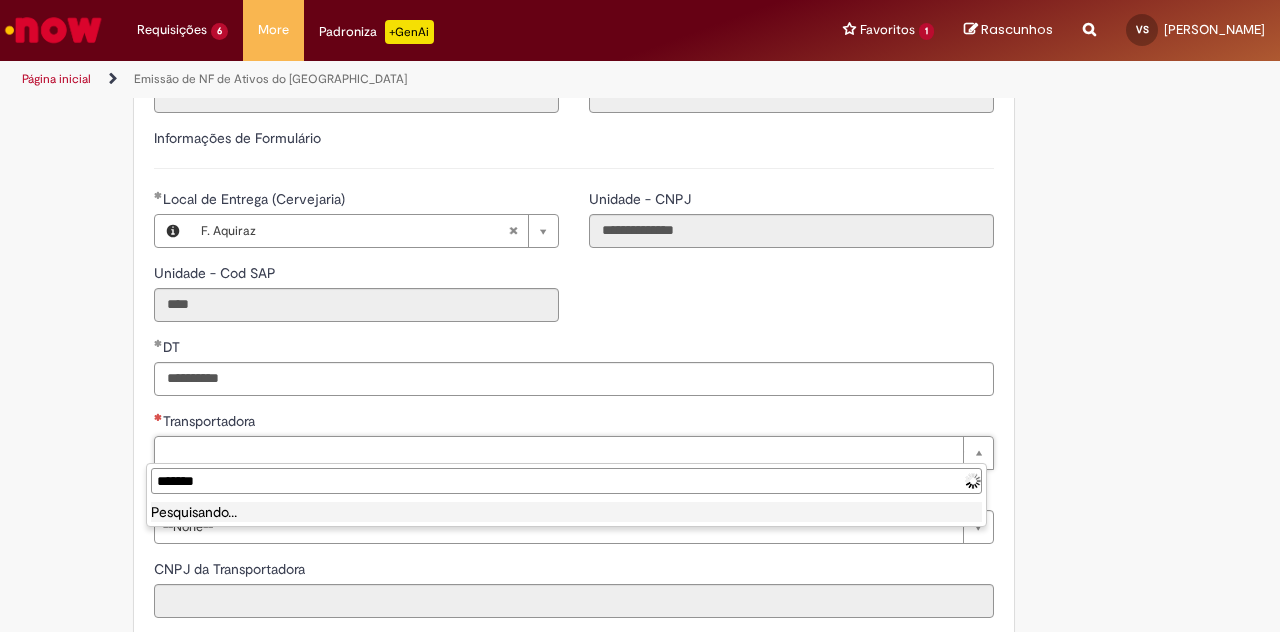 type on "********" 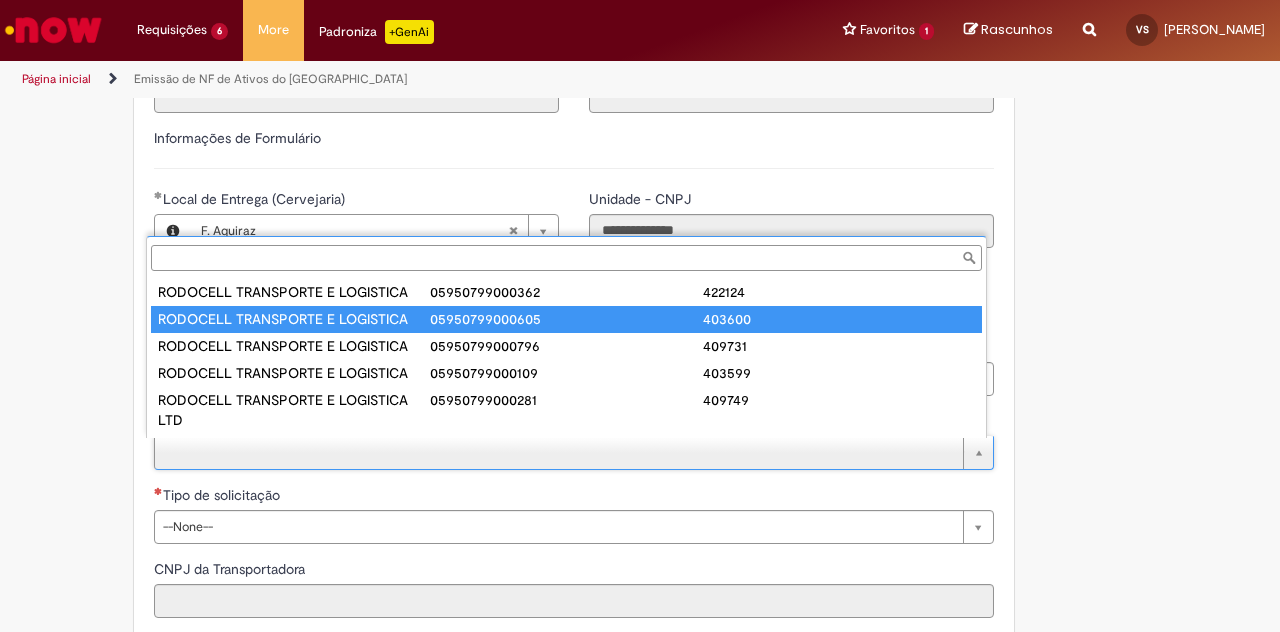 type on "**********" 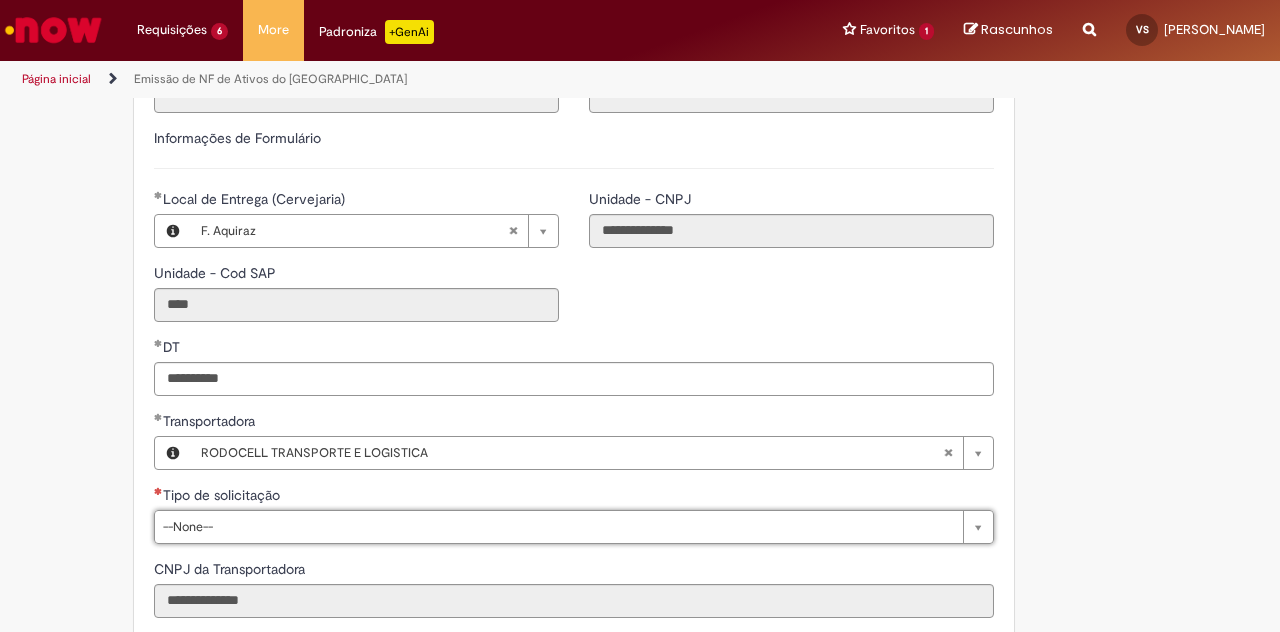 type on "*" 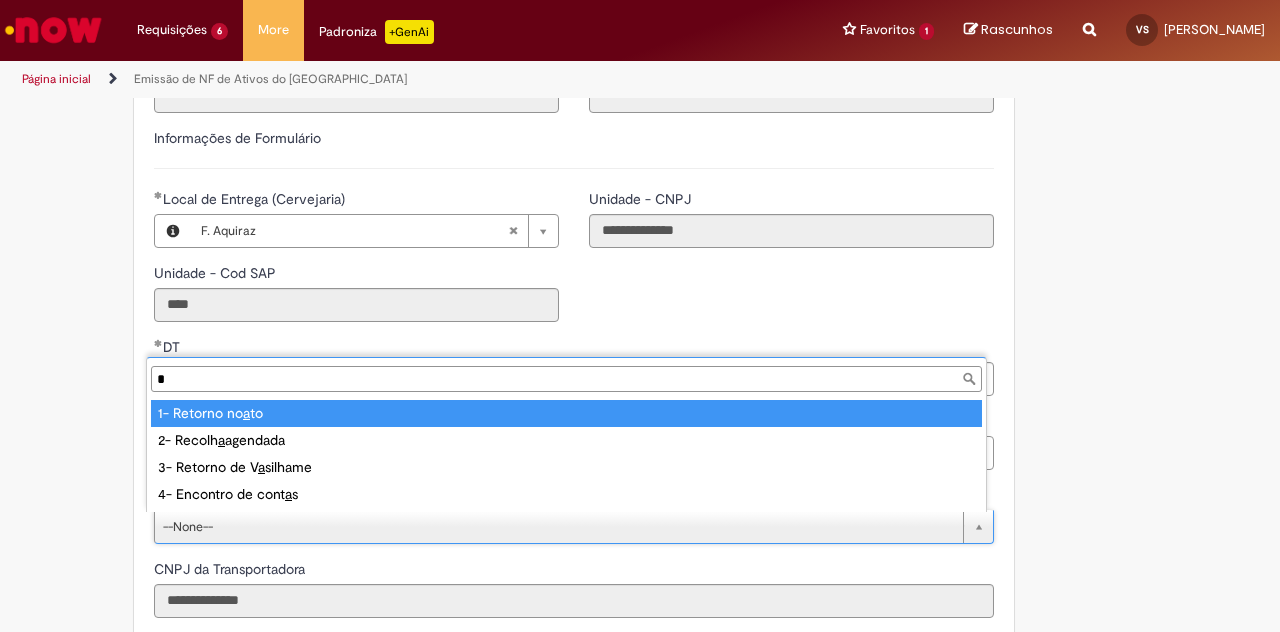 type on "**********" 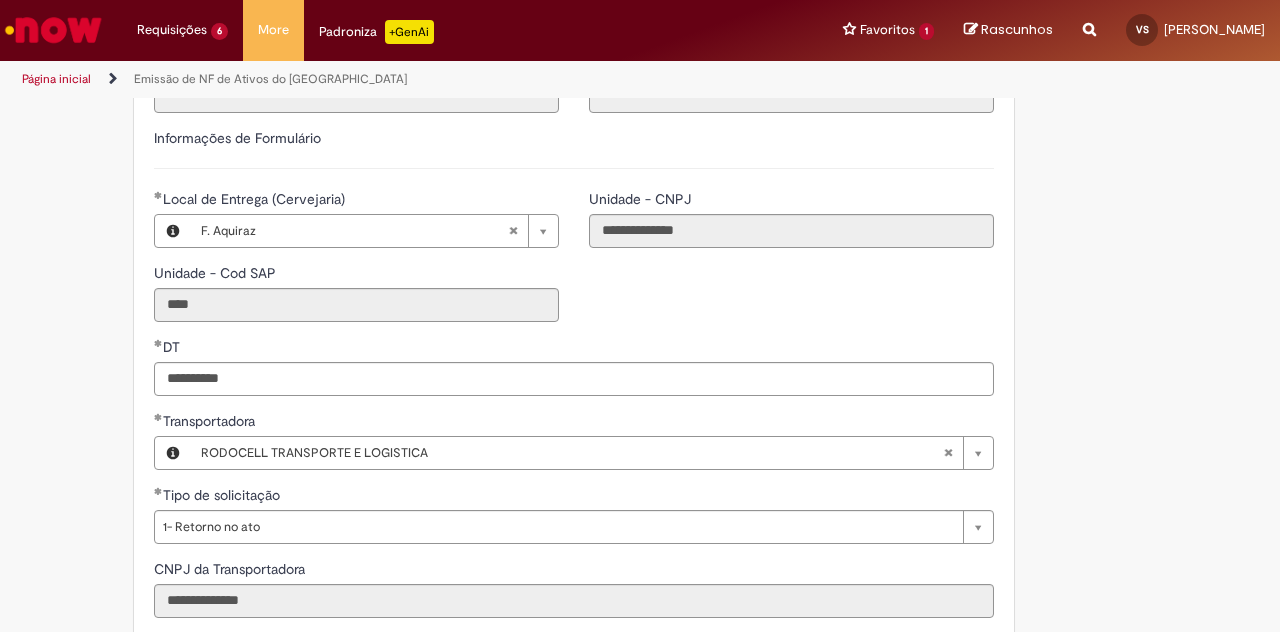 scroll, scrollTop: 815, scrollLeft: 0, axis: vertical 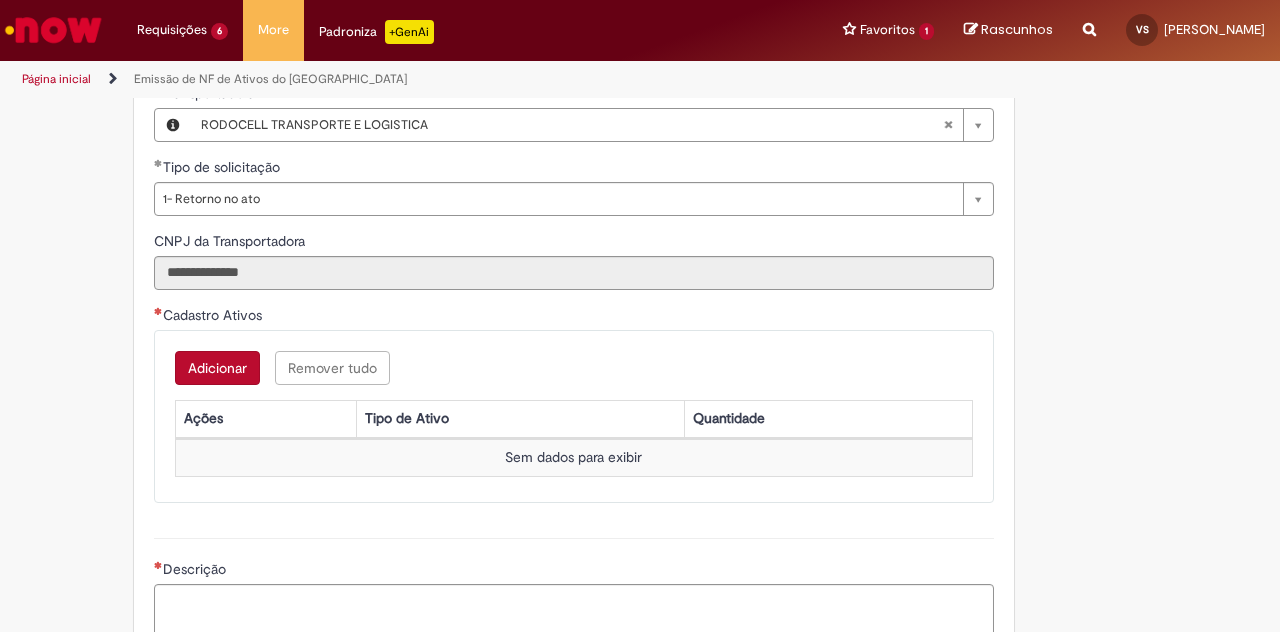 type 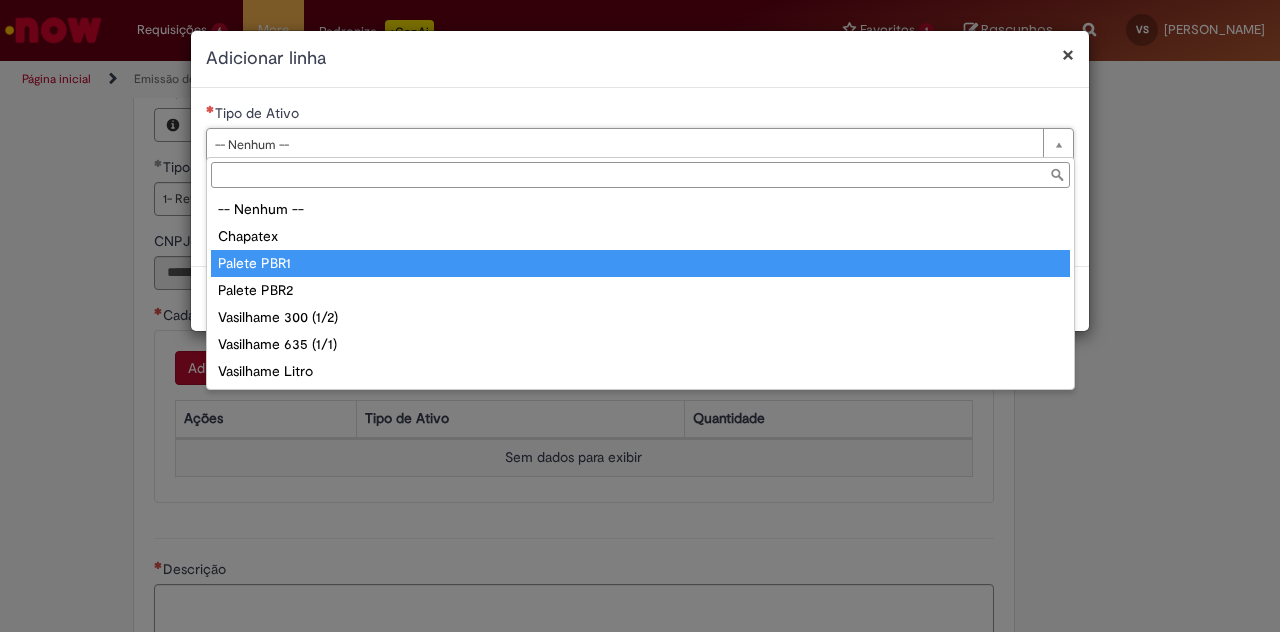 type on "**********" 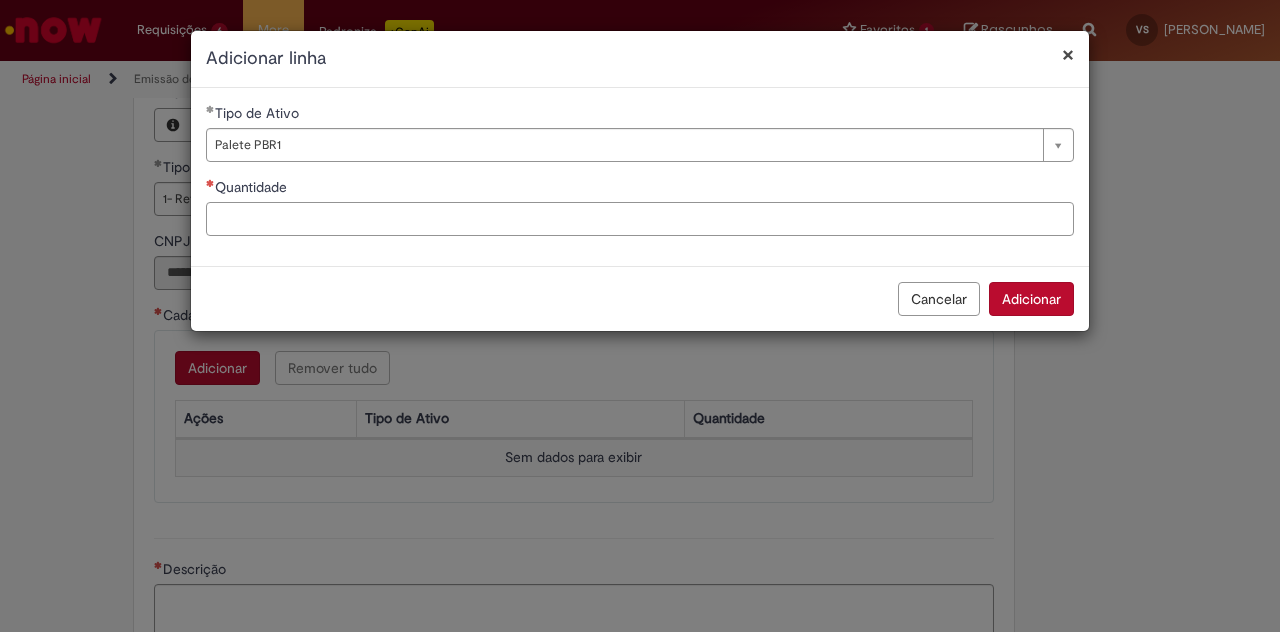 click on "Quantidade" at bounding box center (640, 219) 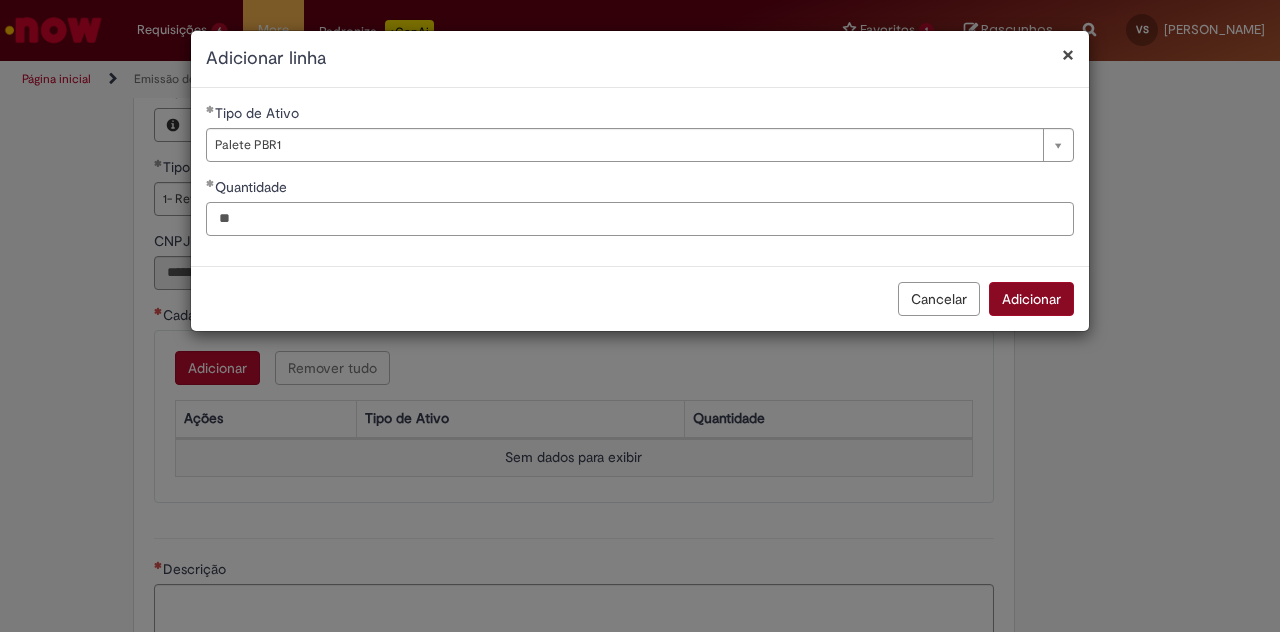 type on "**" 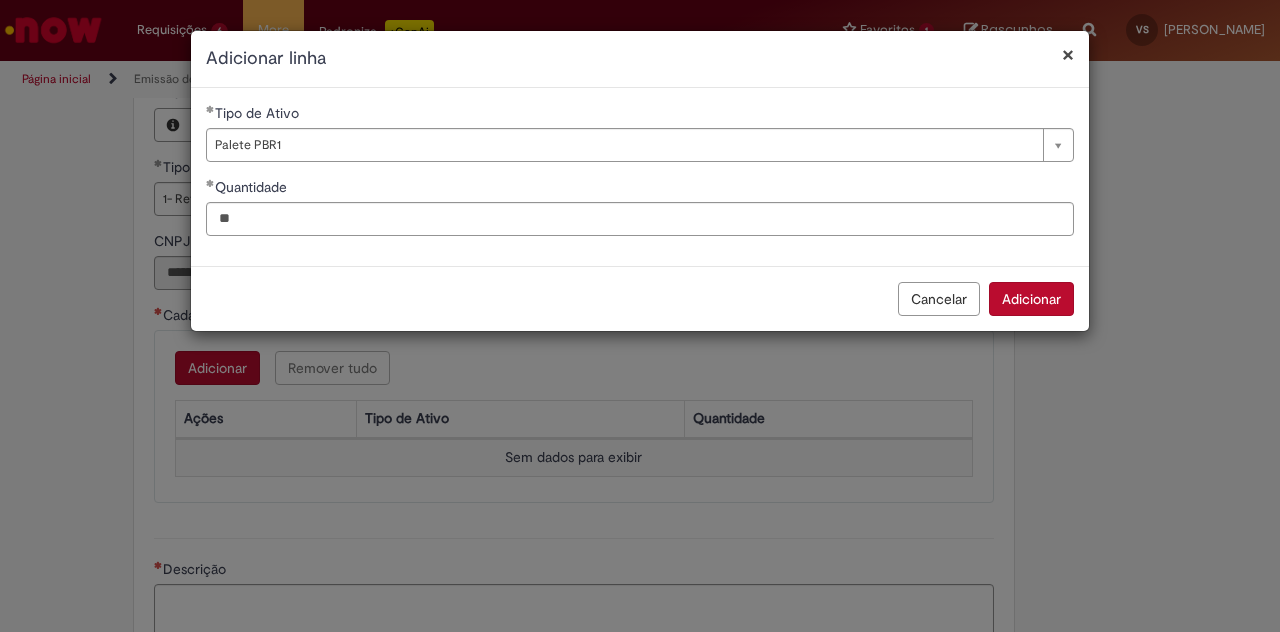 click on "Adicionar" at bounding box center (1031, 299) 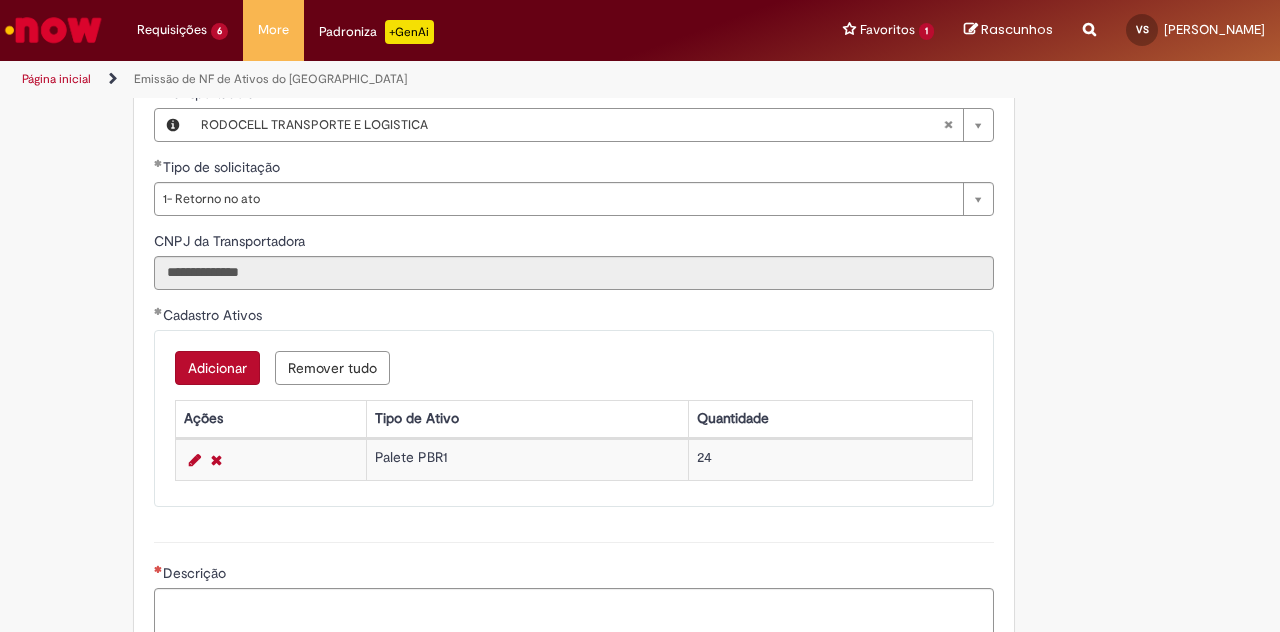 click on "Adicionar Remover tudo Cadastro Ativos Ações Tipo de Ativo Quantidade Palete PBR1 24" at bounding box center [574, 418] 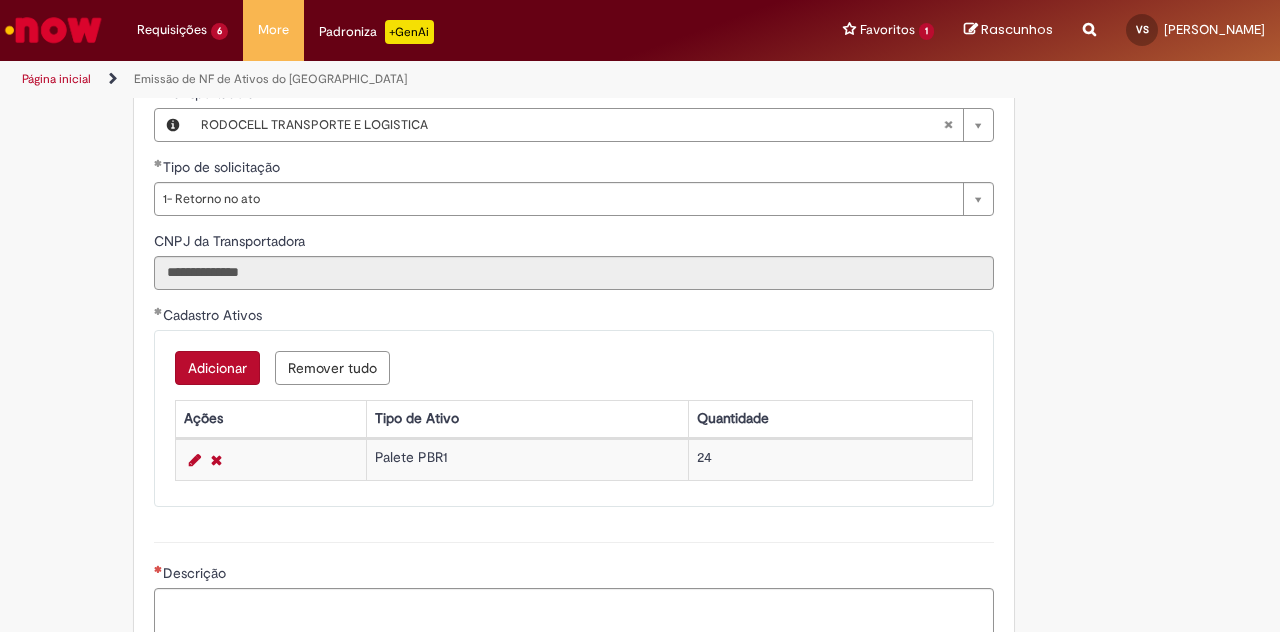 click on "Adicionar" at bounding box center (217, 368) 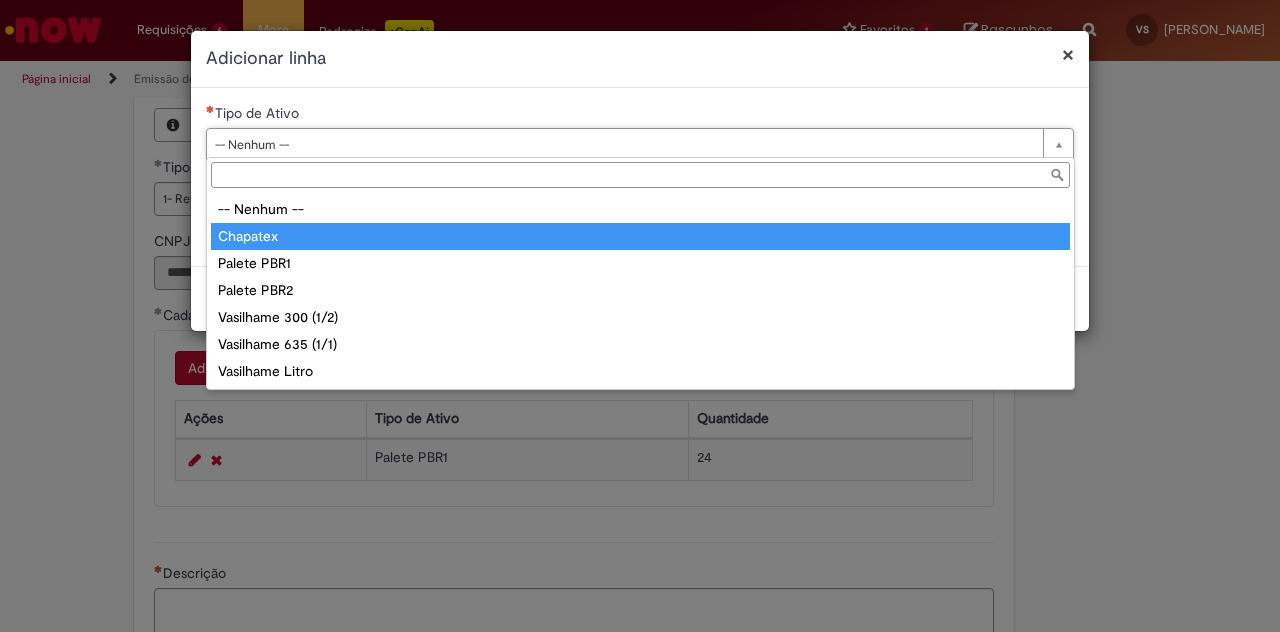 type on "********" 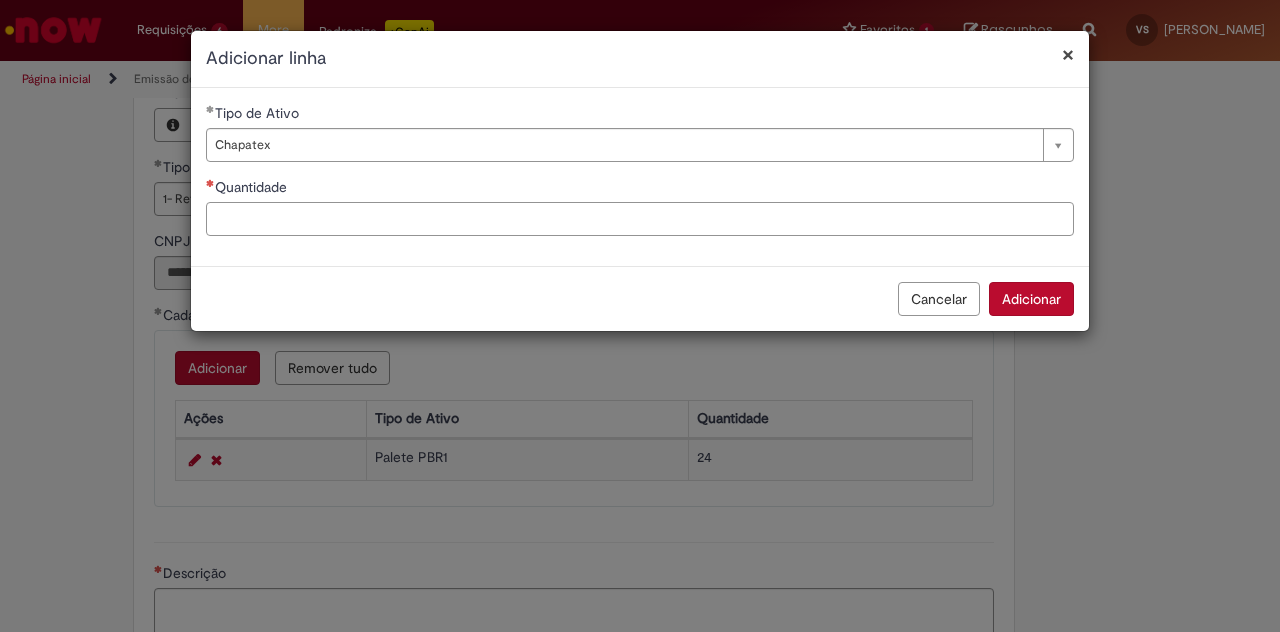 click on "Quantidade" at bounding box center [640, 219] 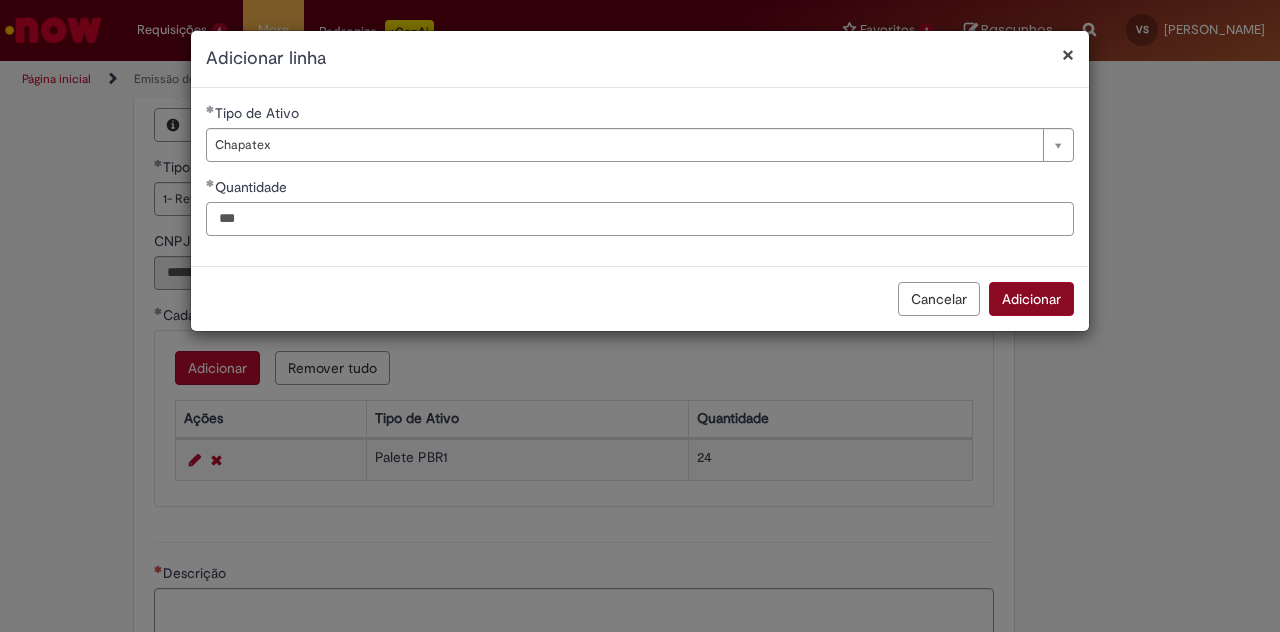 type on "***" 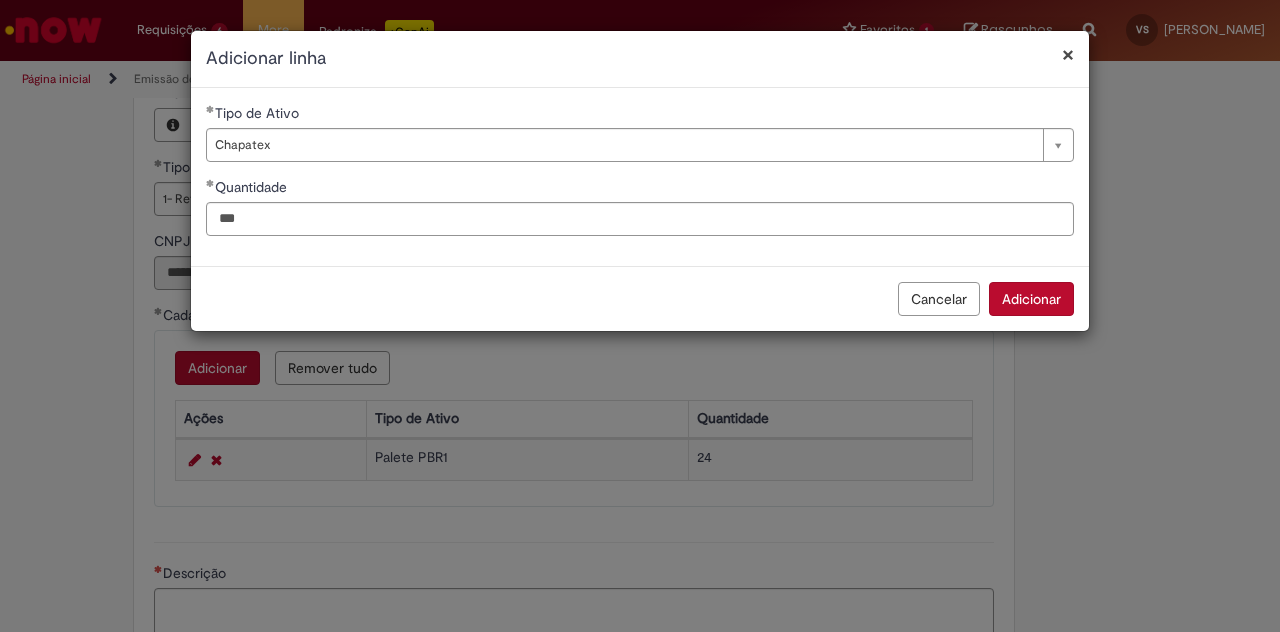 click on "Adicionar" at bounding box center [1031, 299] 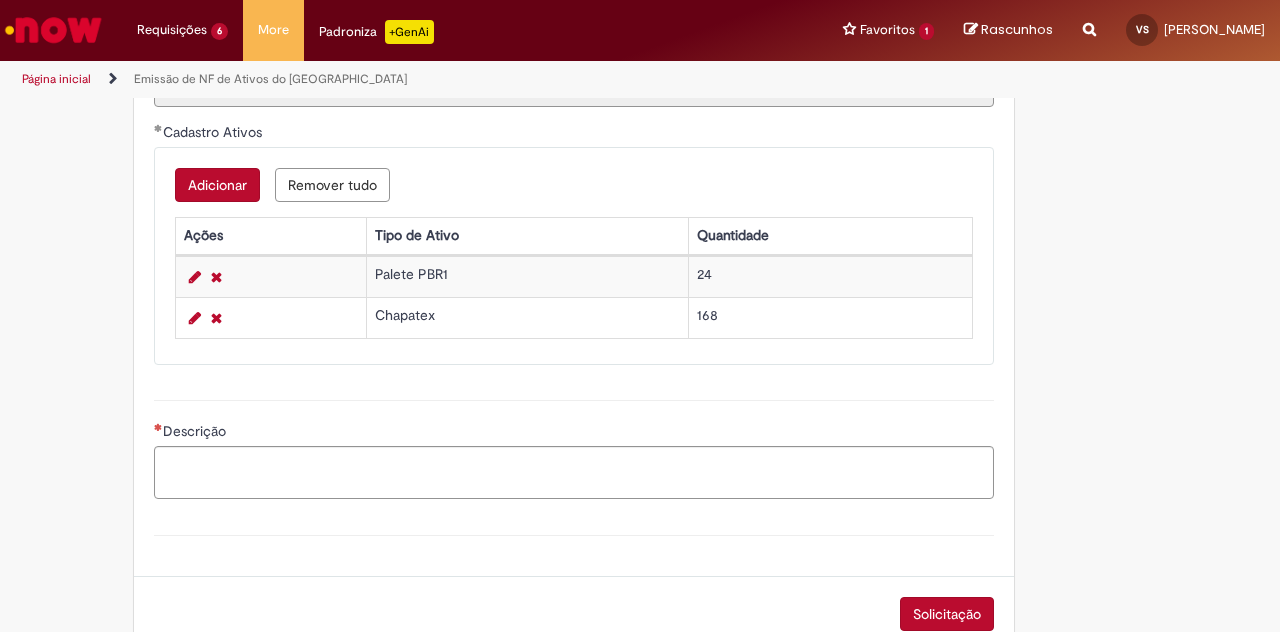 scroll, scrollTop: 1009, scrollLeft: 0, axis: vertical 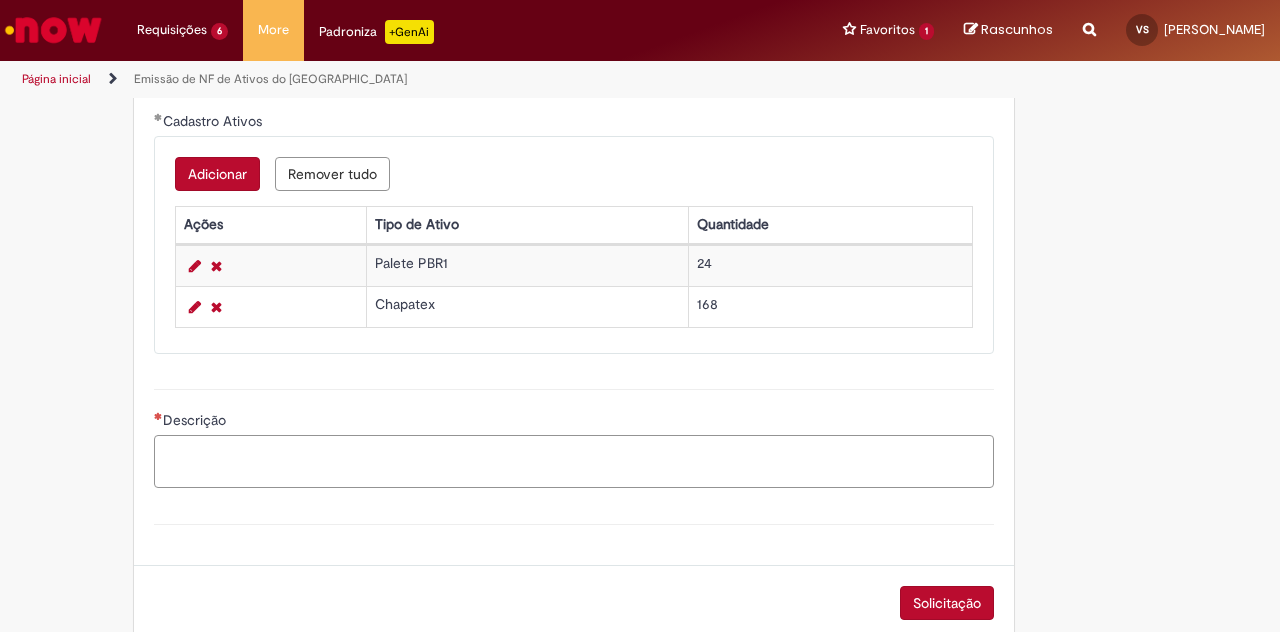 click on "Descrição" at bounding box center [574, 461] 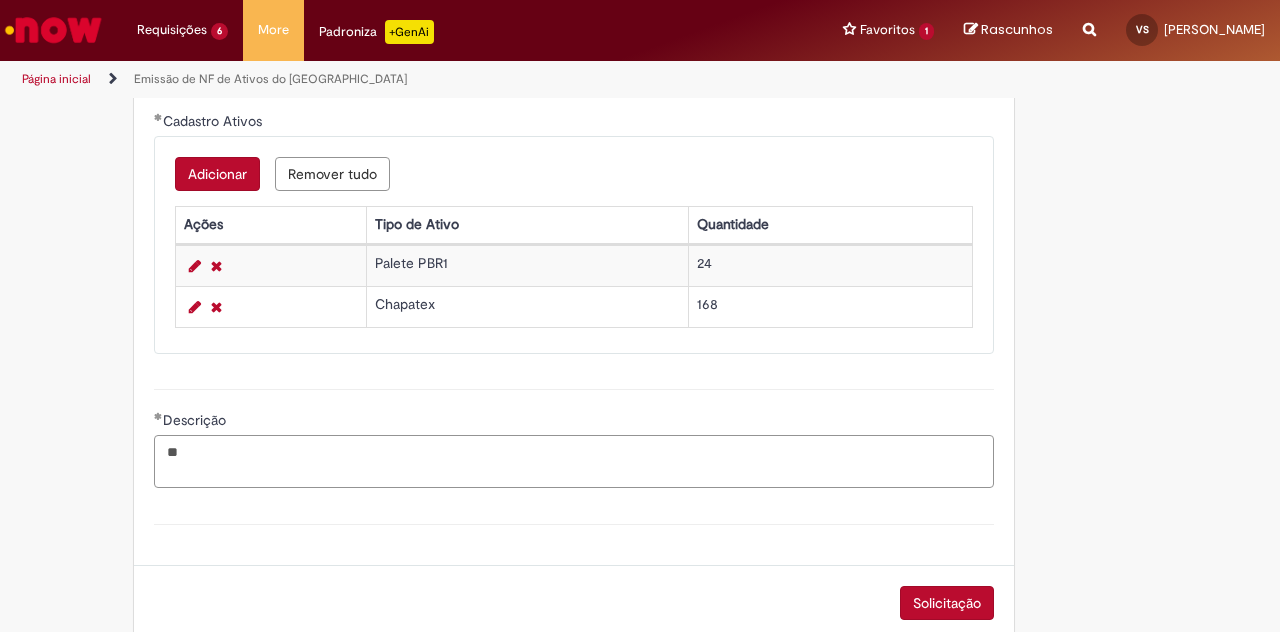 type on "*" 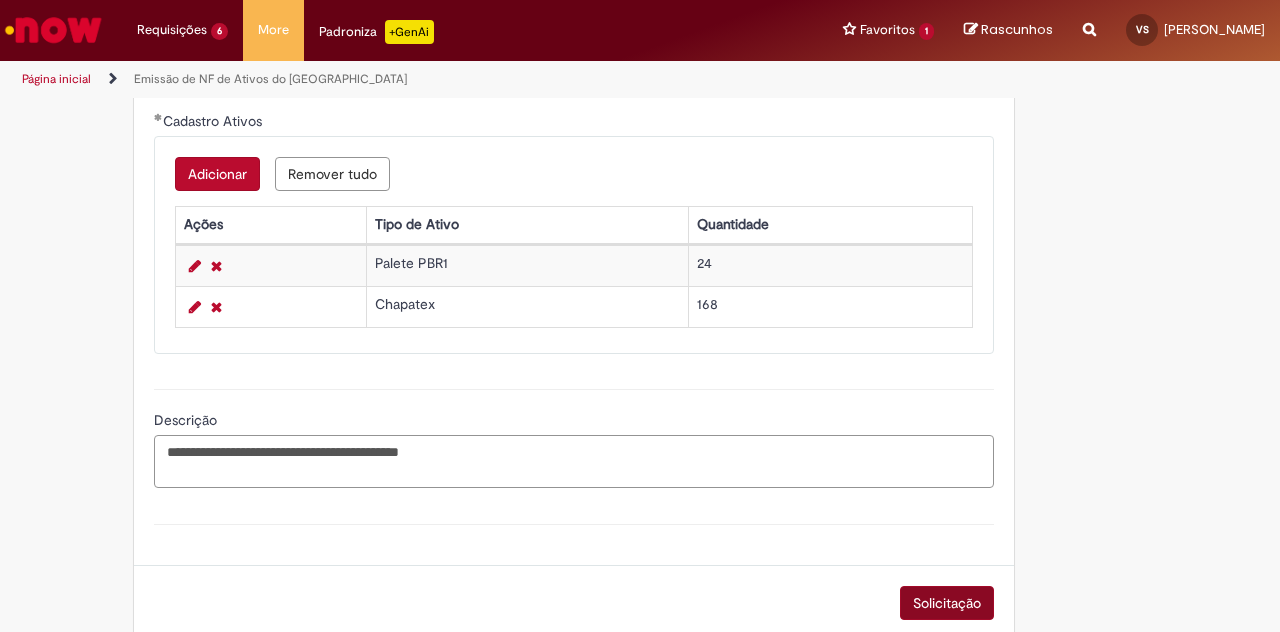 type on "**********" 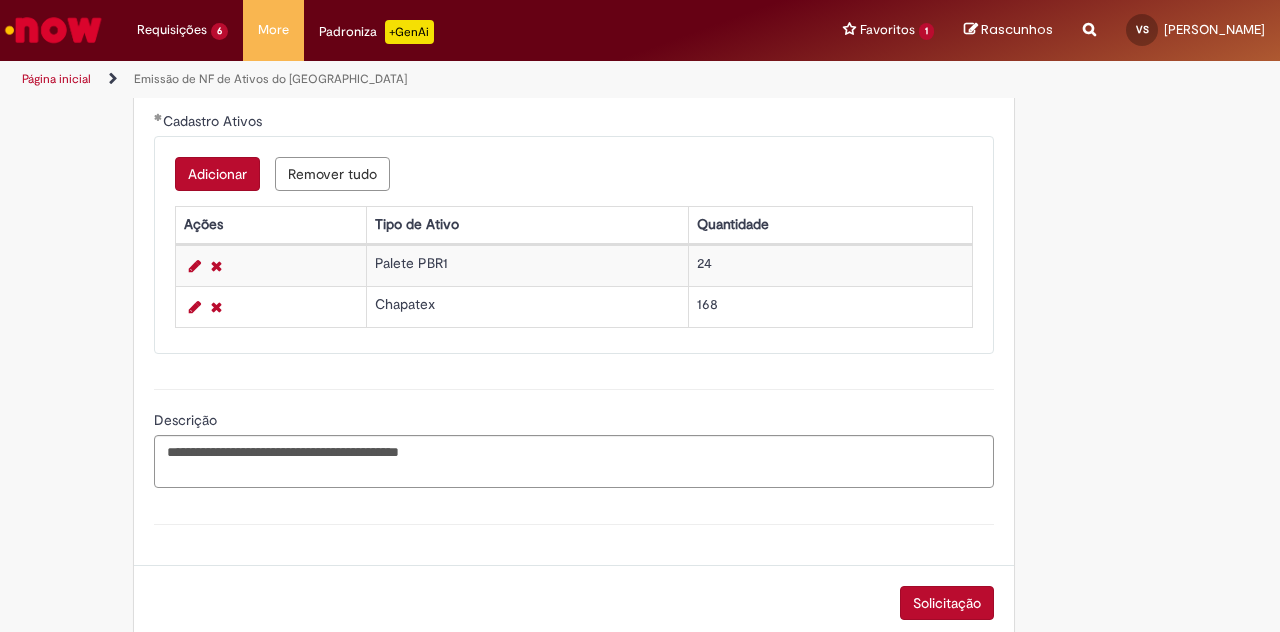 click on "Solicitação" at bounding box center (947, 603) 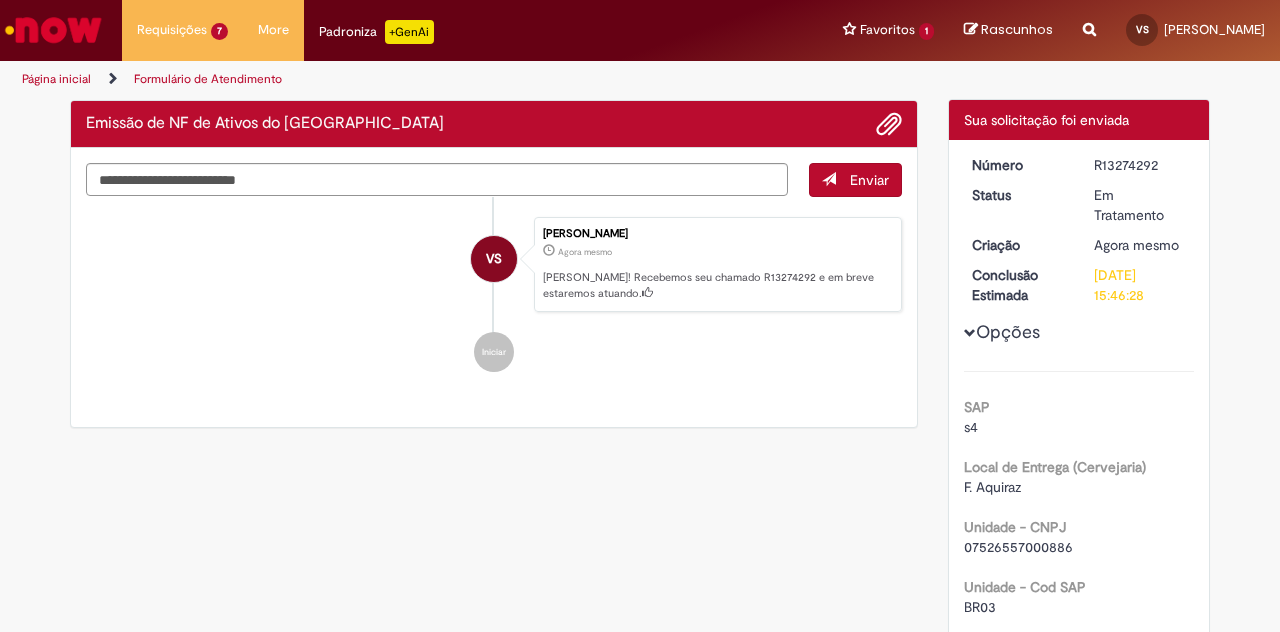 scroll, scrollTop: 0, scrollLeft: 0, axis: both 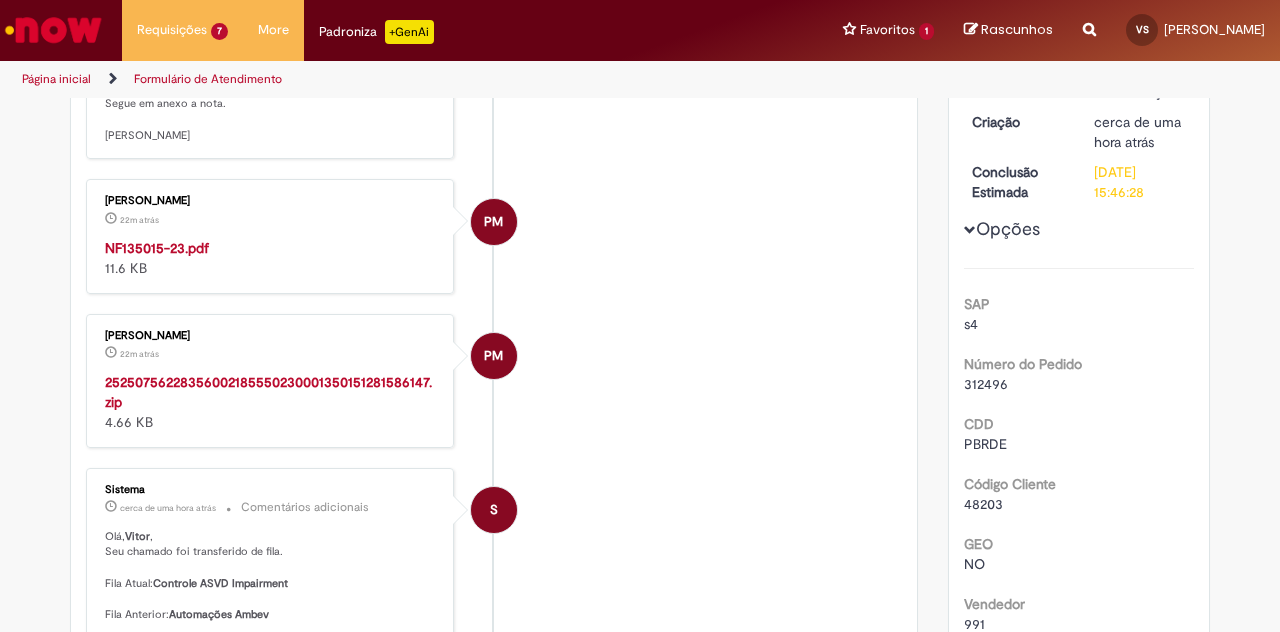 click on "NF135015-23.pdf" at bounding box center (157, 248) 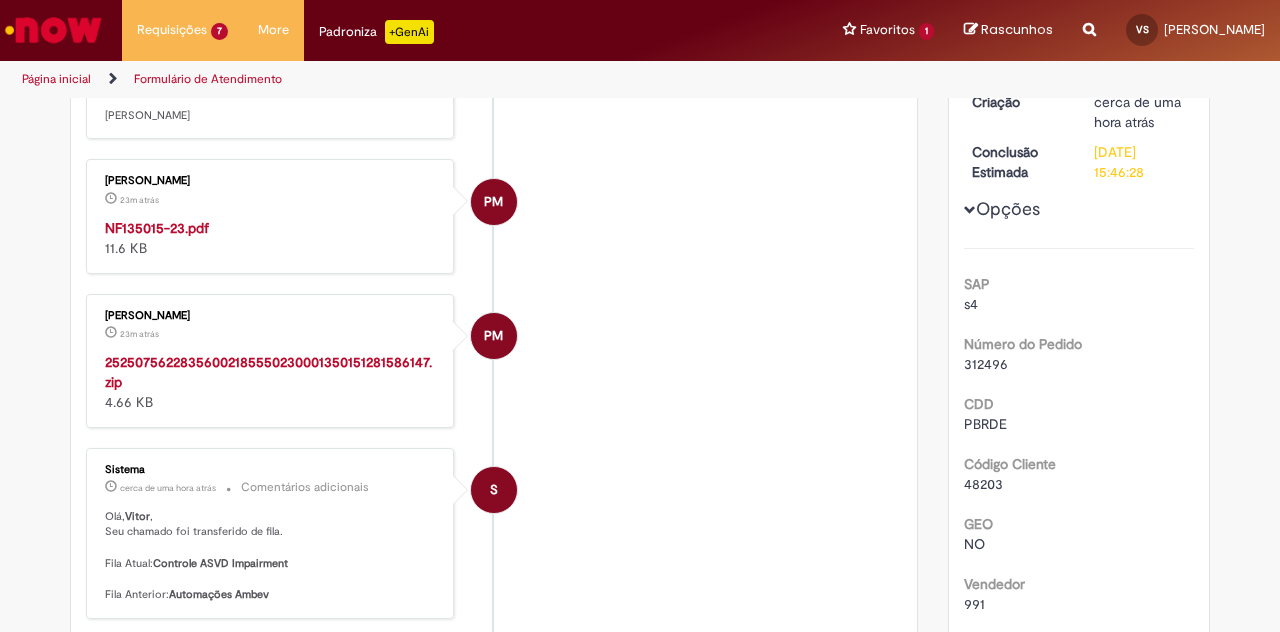 scroll, scrollTop: 231, scrollLeft: 0, axis: vertical 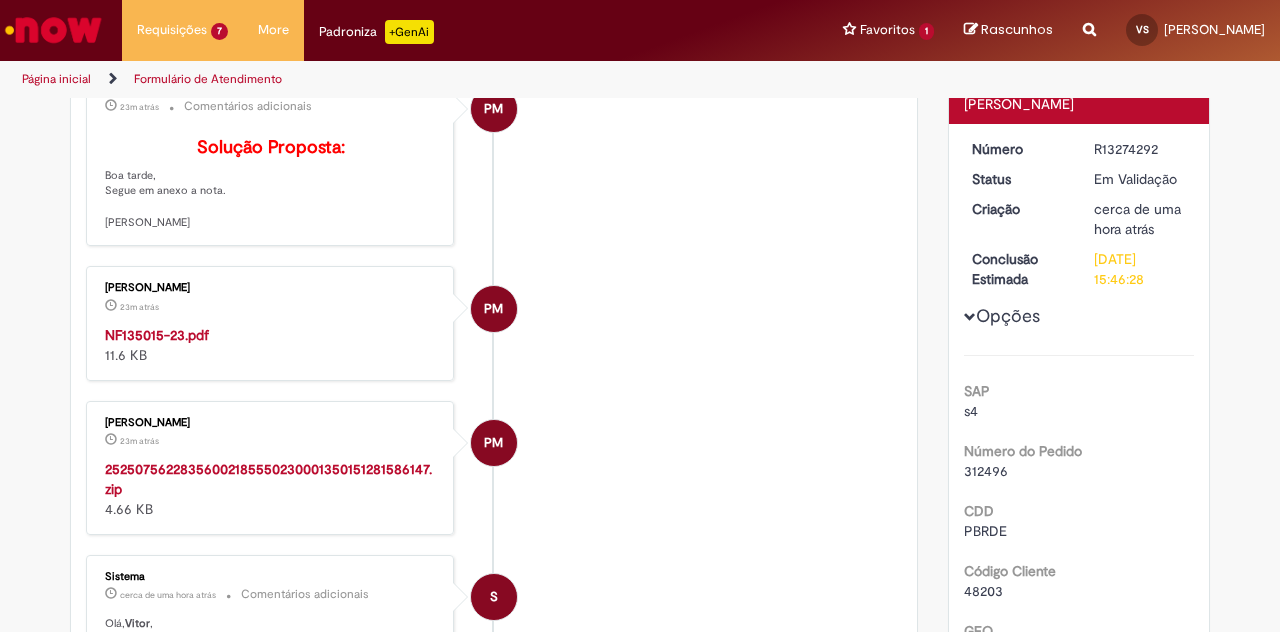 click on "NF135015-23.pdf" at bounding box center (157, 335) 